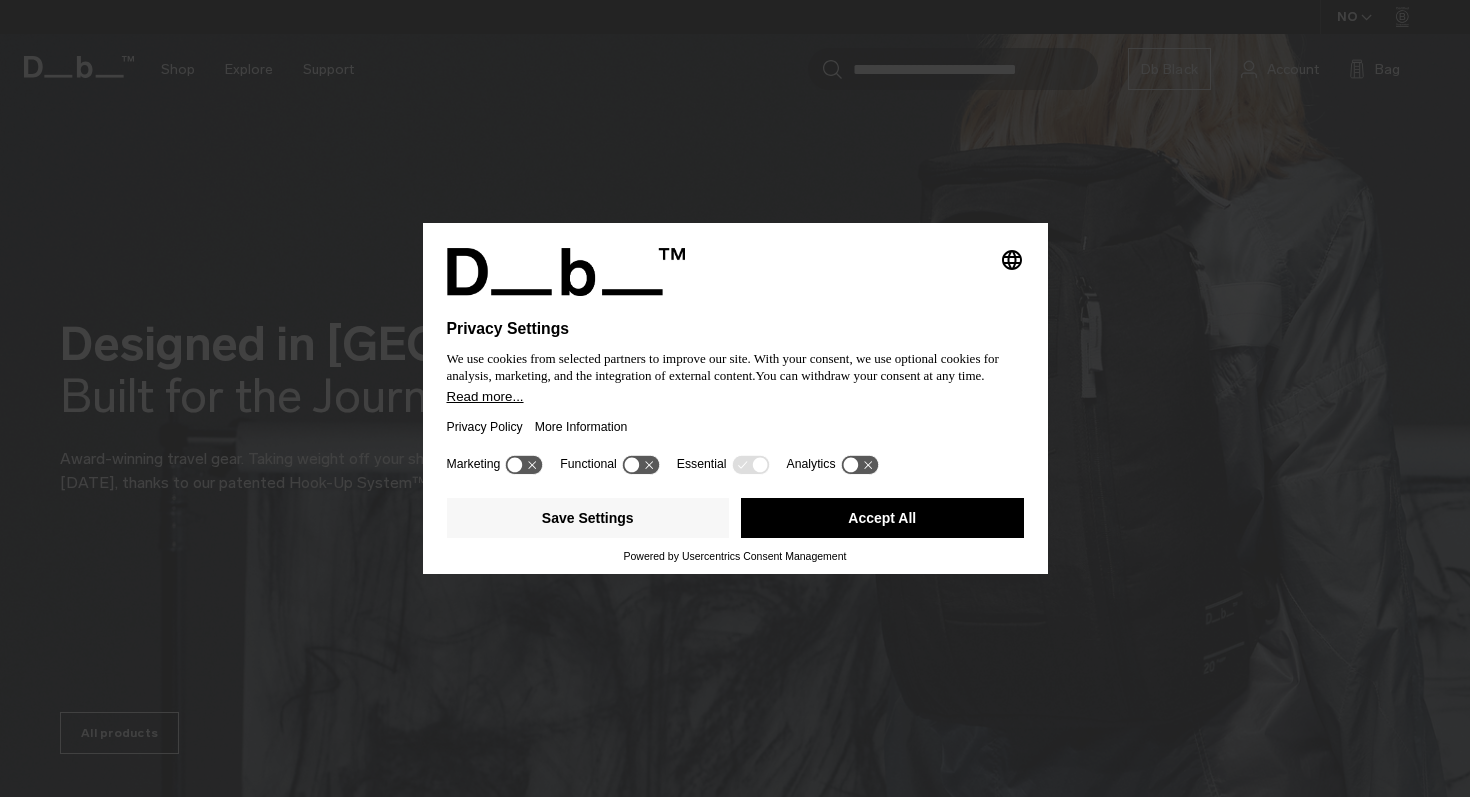 scroll, scrollTop: 0, scrollLeft: 0, axis: both 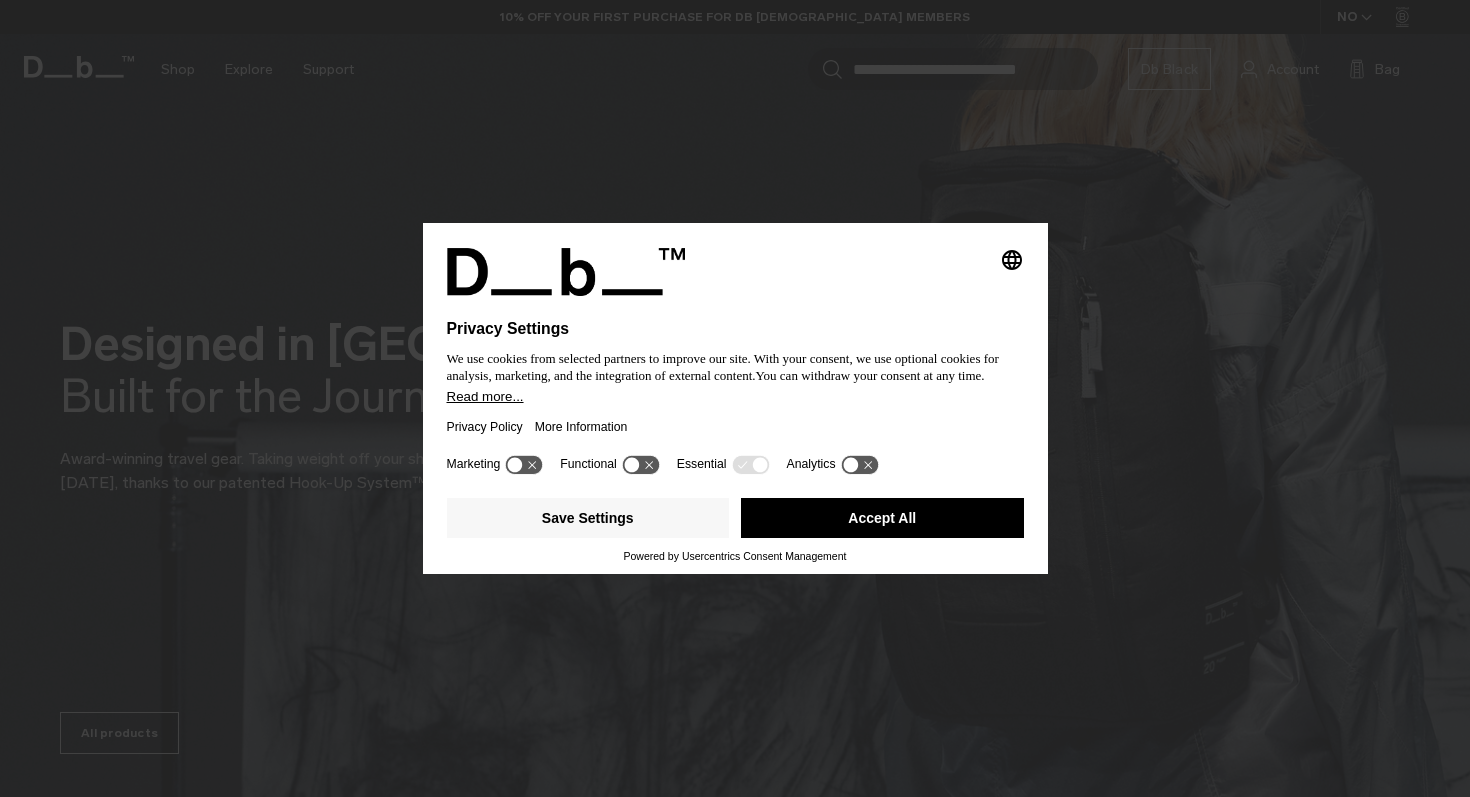 click on "Accept All" at bounding box center [882, 518] 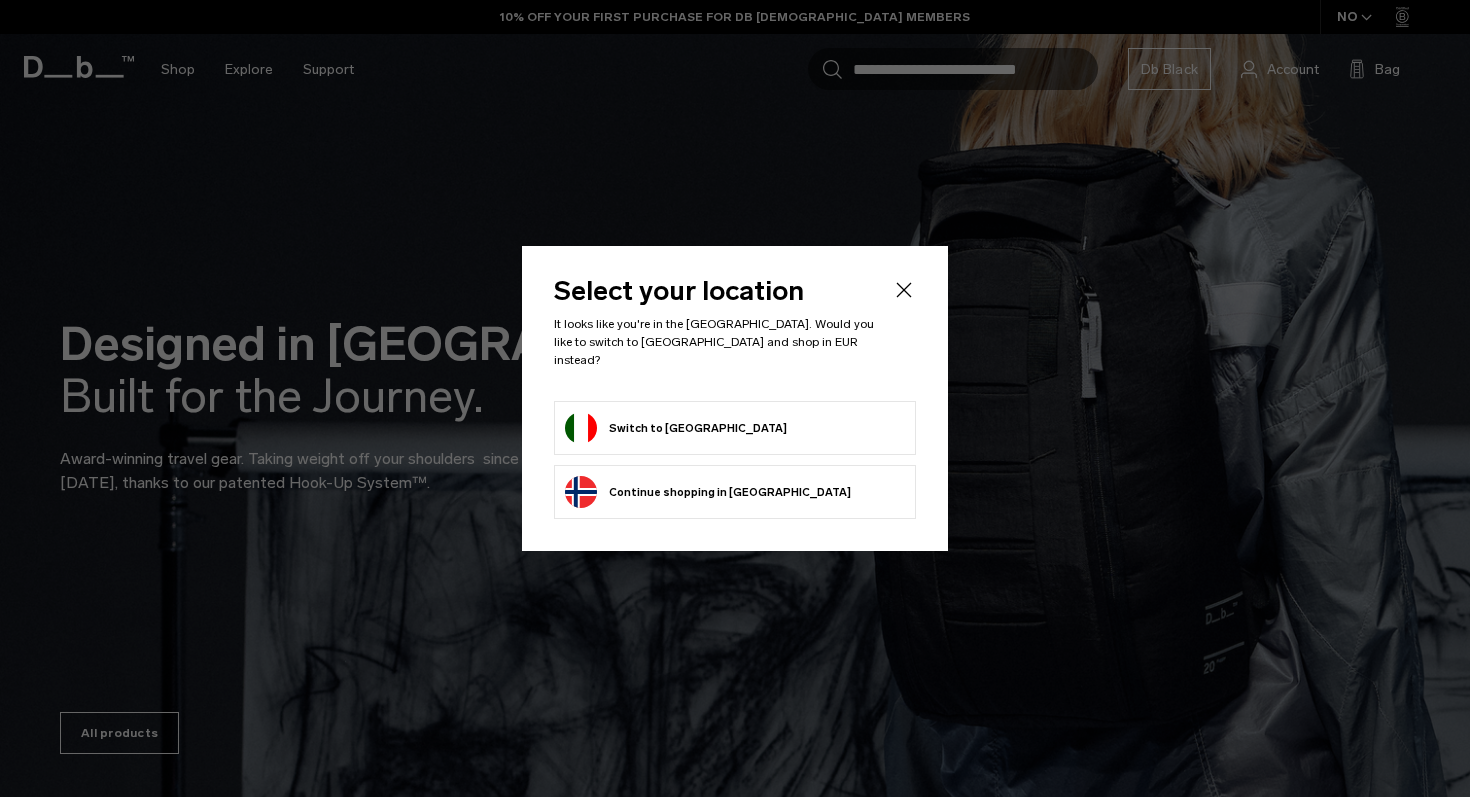 click on "Switch to Italy" at bounding box center [735, 428] 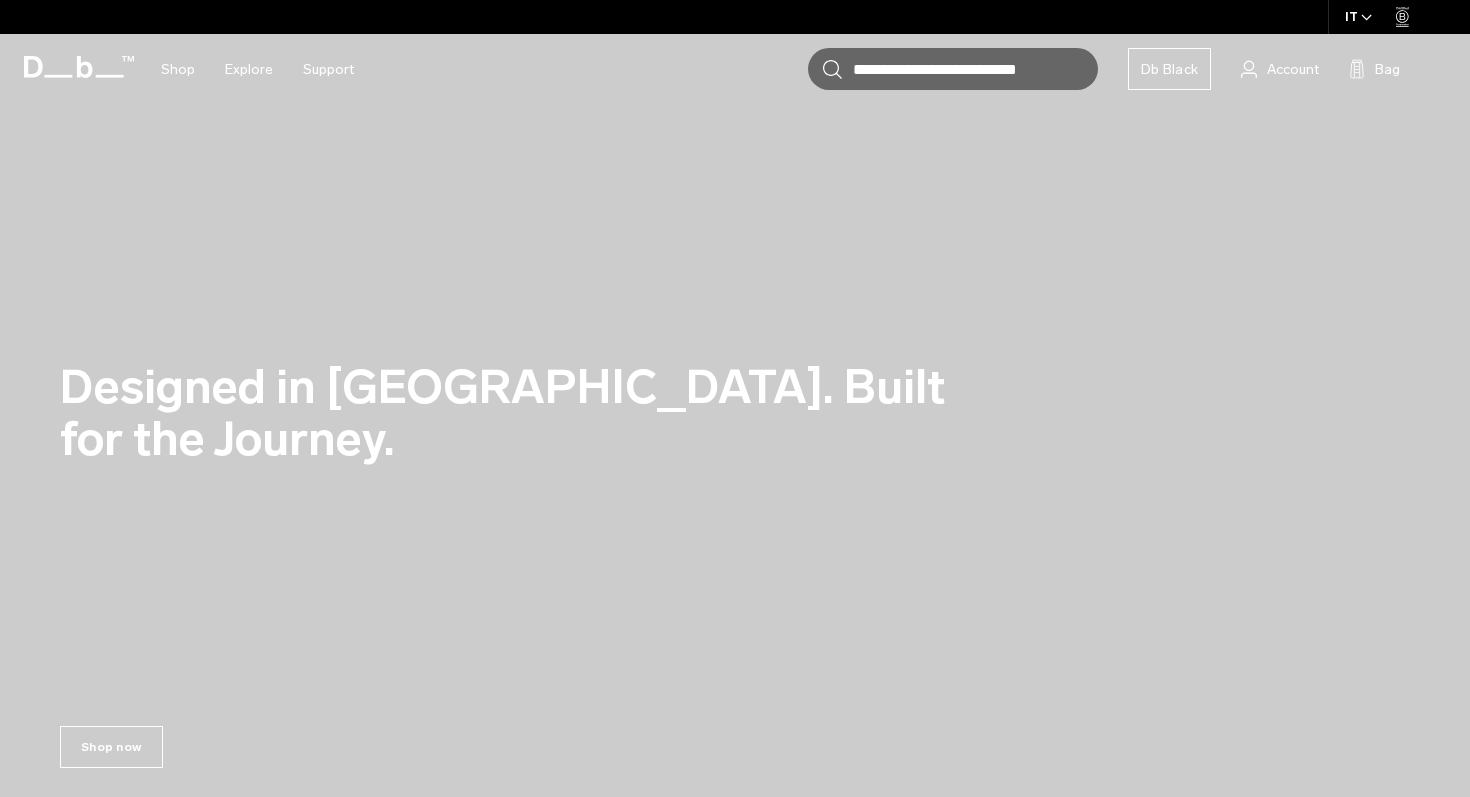 scroll, scrollTop: 0, scrollLeft: 0, axis: both 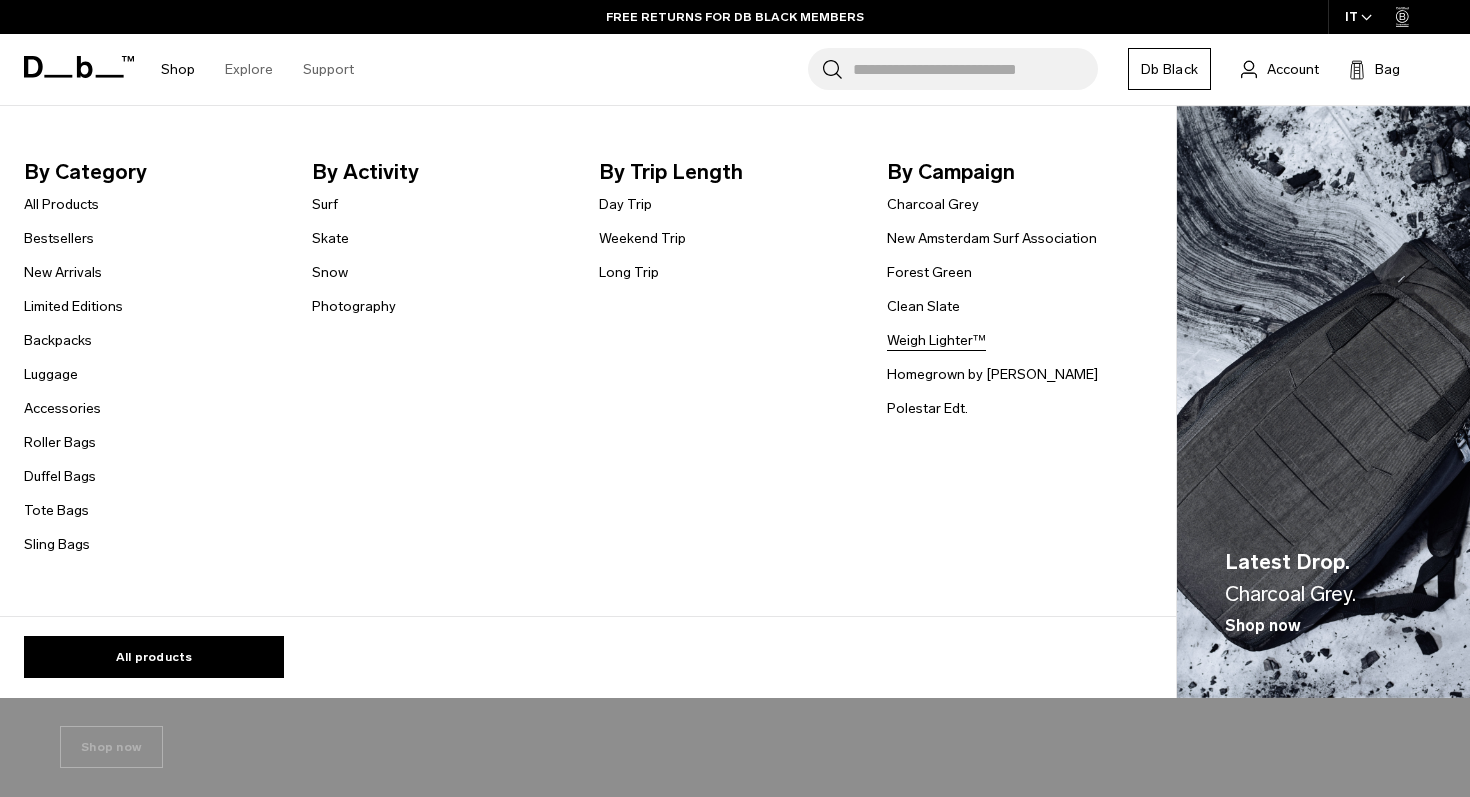 click on "Weigh Lighter™" at bounding box center [936, 340] 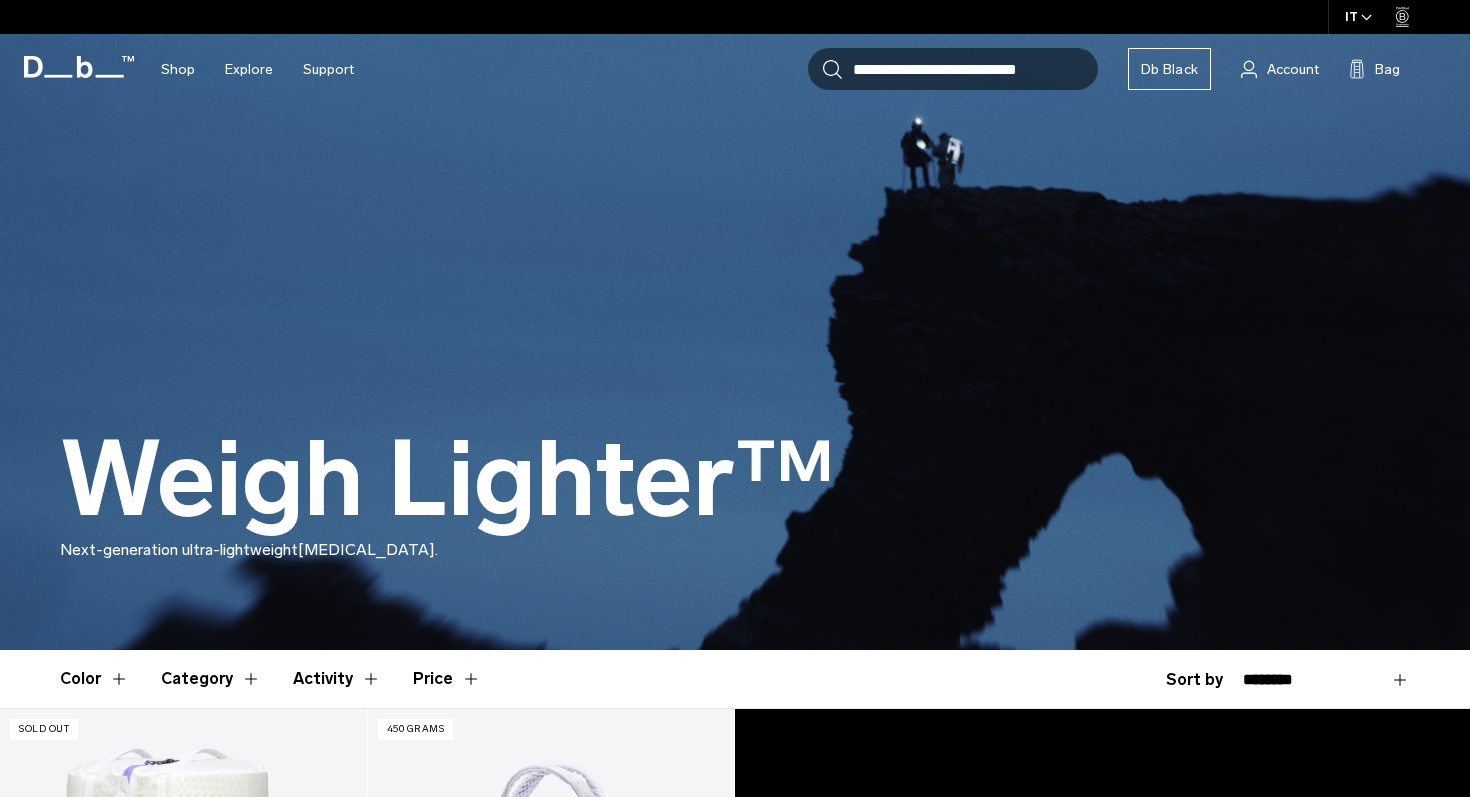 scroll, scrollTop: 0, scrollLeft: 0, axis: both 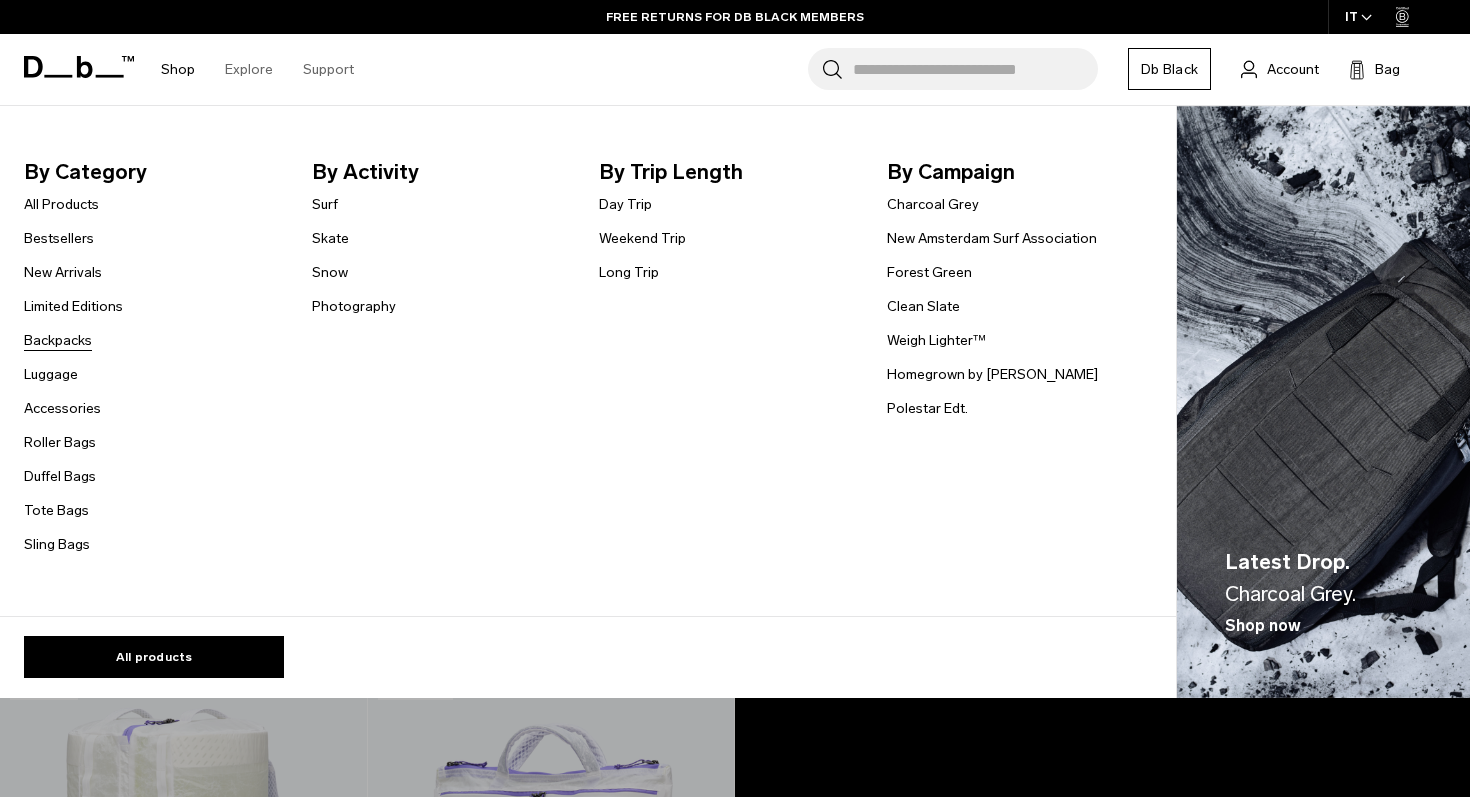 click on "Backpacks" at bounding box center [58, 340] 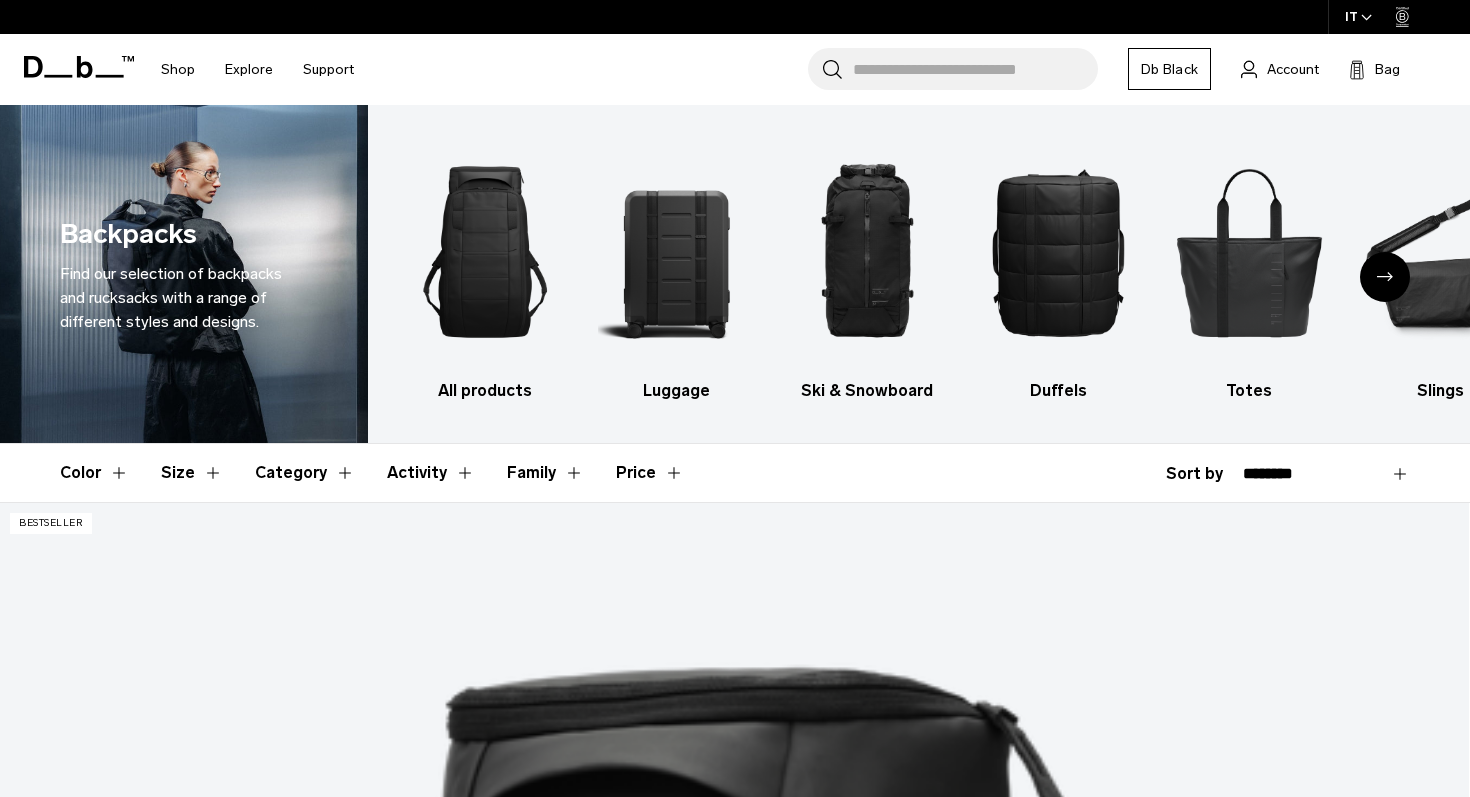 scroll, scrollTop: 0, scrollLeft: 0, axis: both 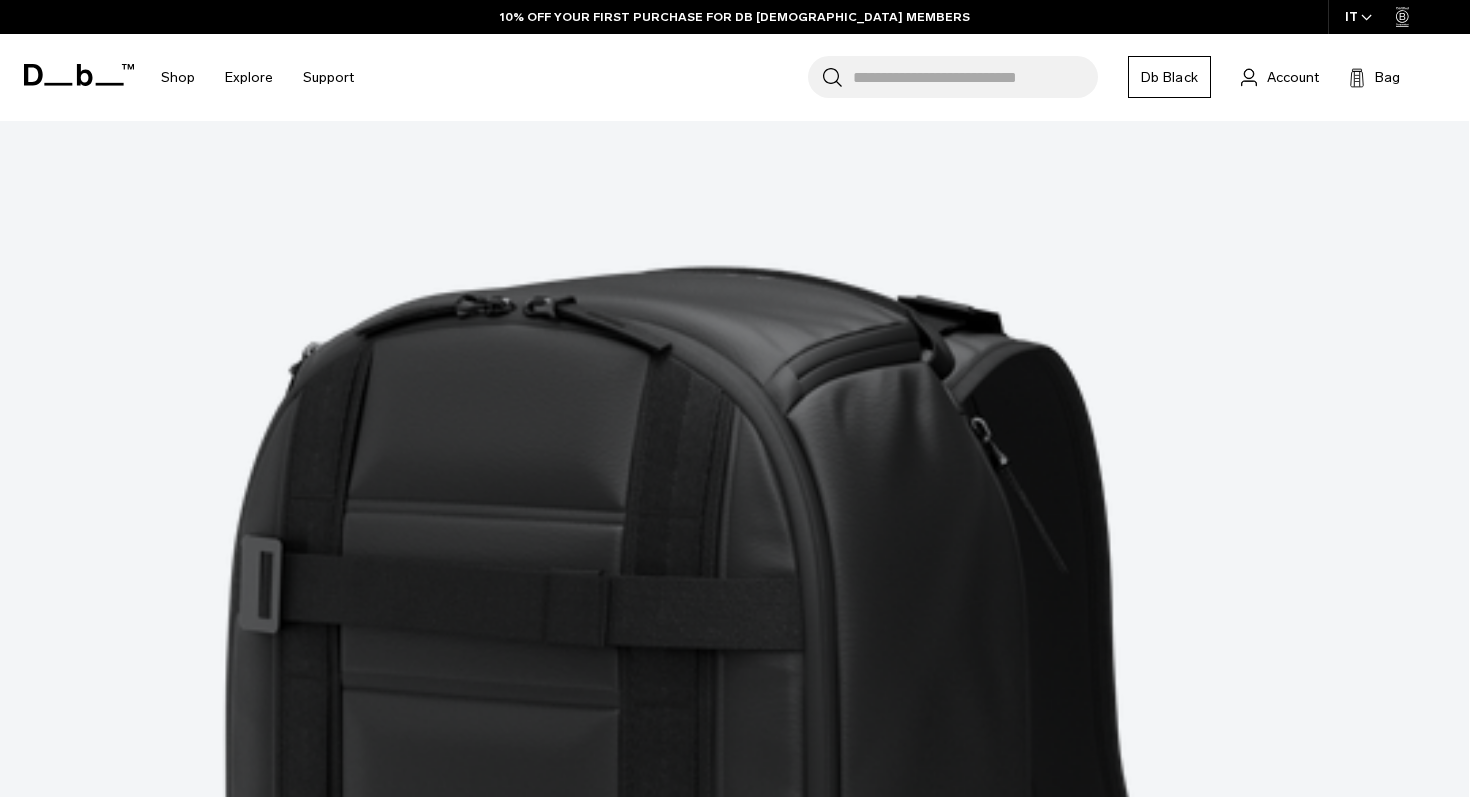 click on "Show more" at bounding box center (734, 66268) 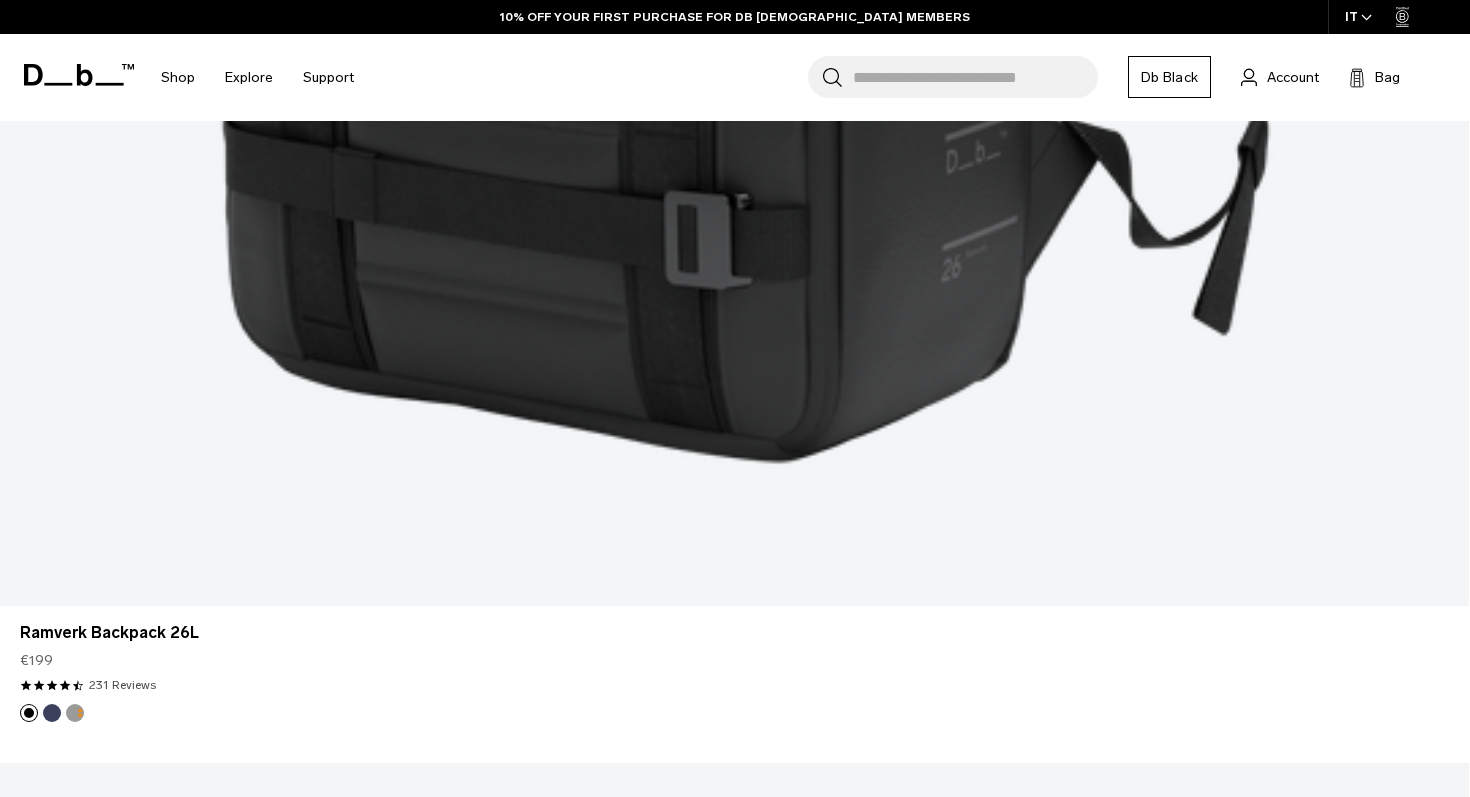 scroll, scrollTop: 6902, scrollLeft: 0, axis: vertical 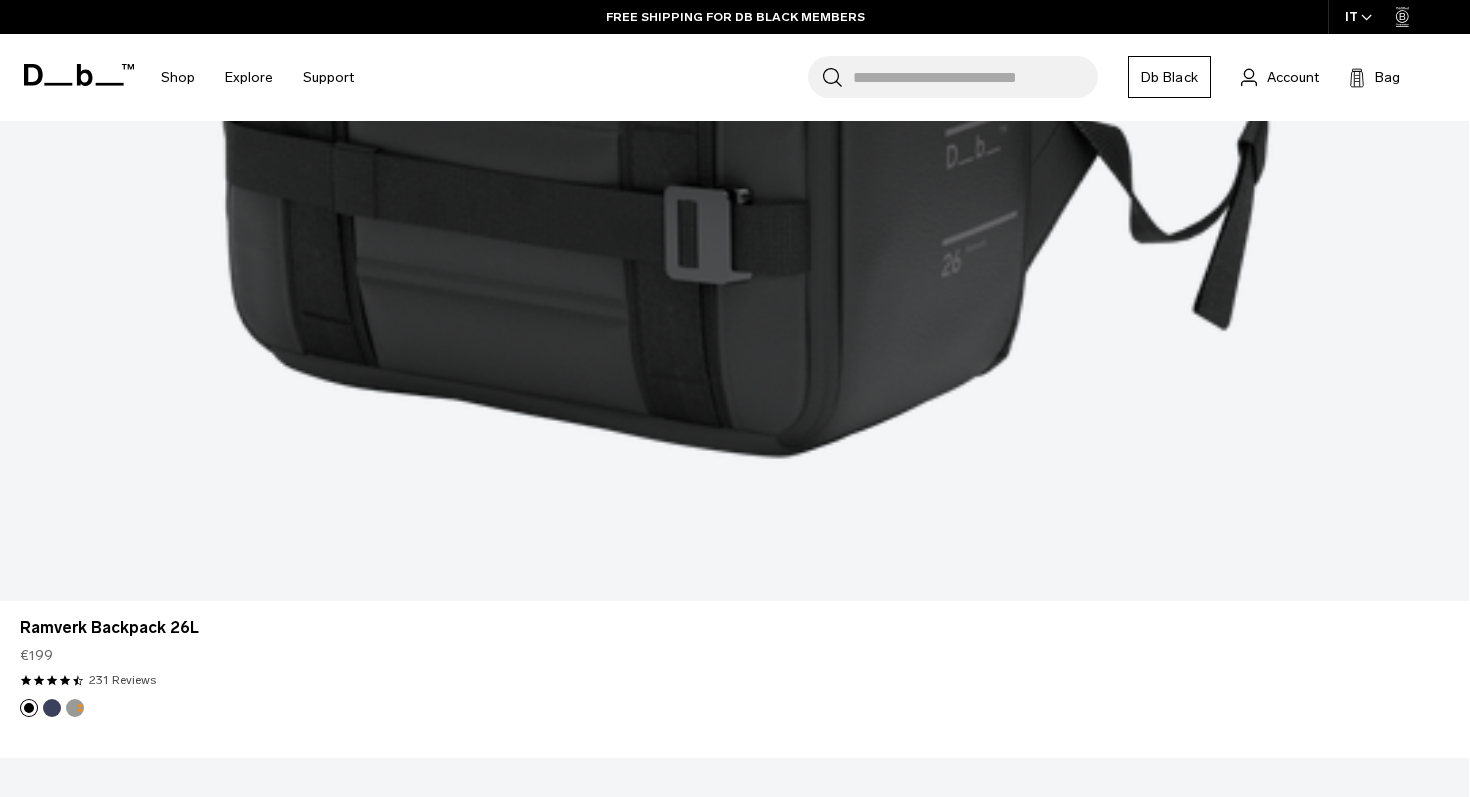 click at bounding box center (734, 82035) 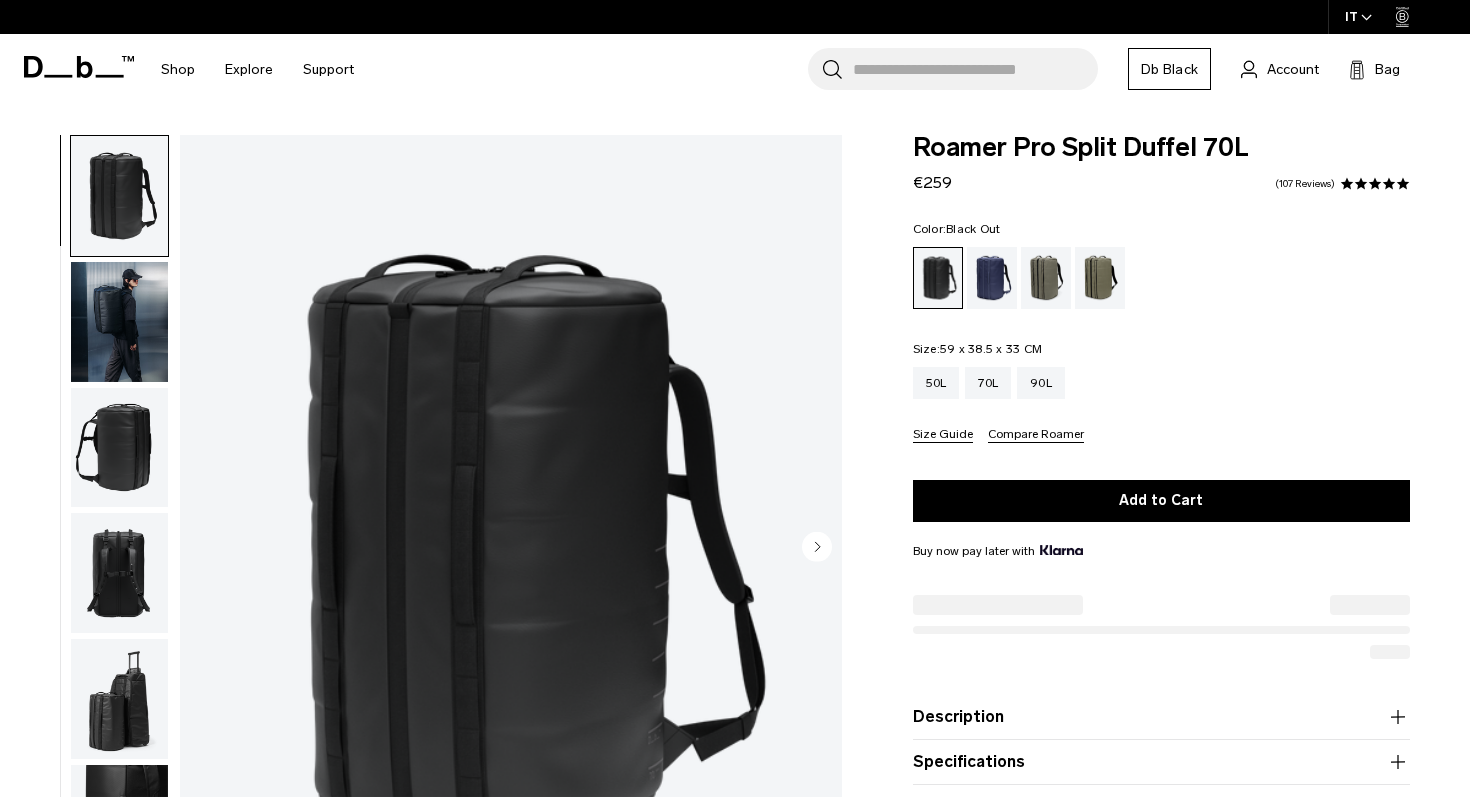 scroll, scrollTop: 0, scrollLeft: 0, axis: both 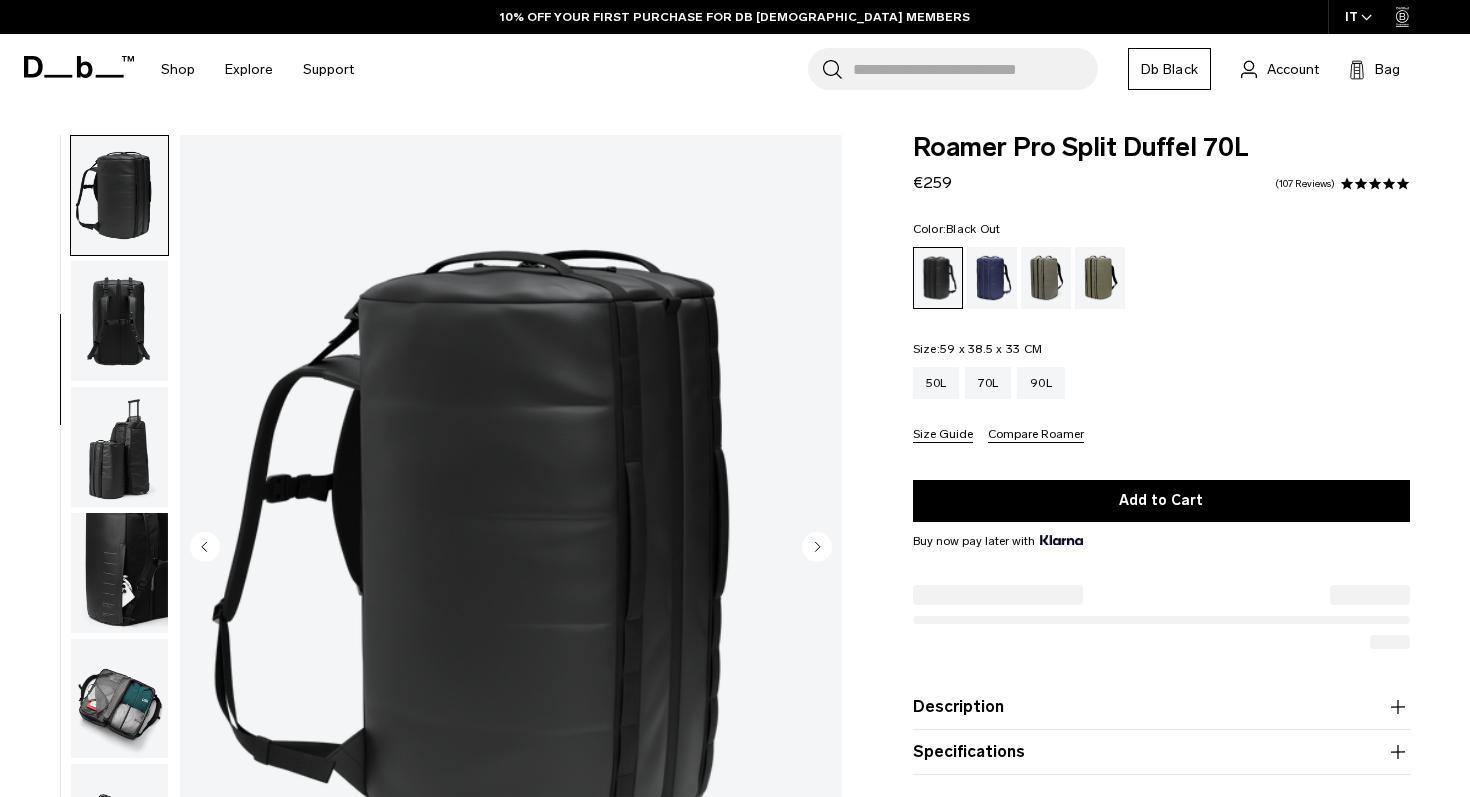 click at bounding box center (119, 321) 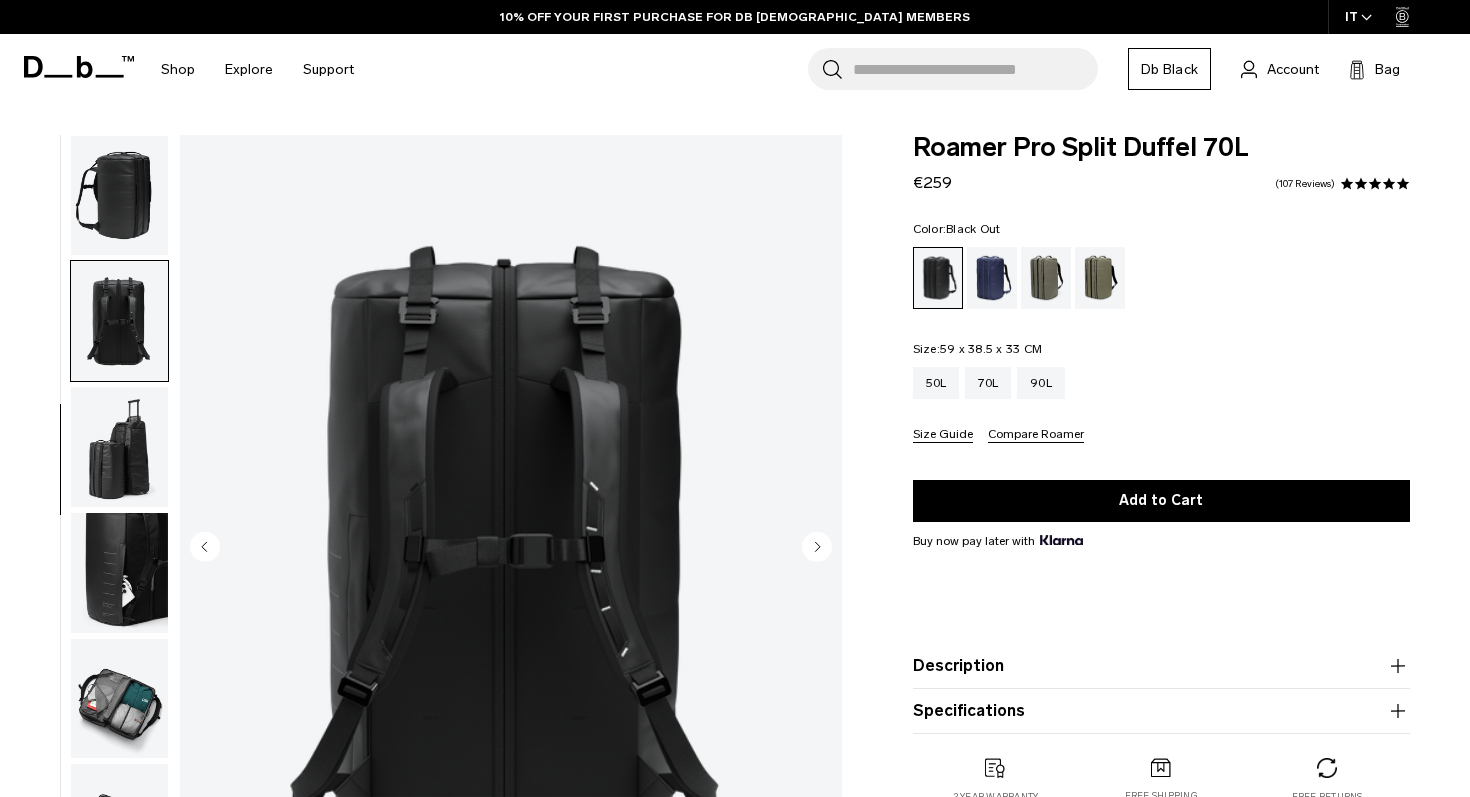 scroll, scrollTop: 301, scrollLeft: 0, axis: vertical 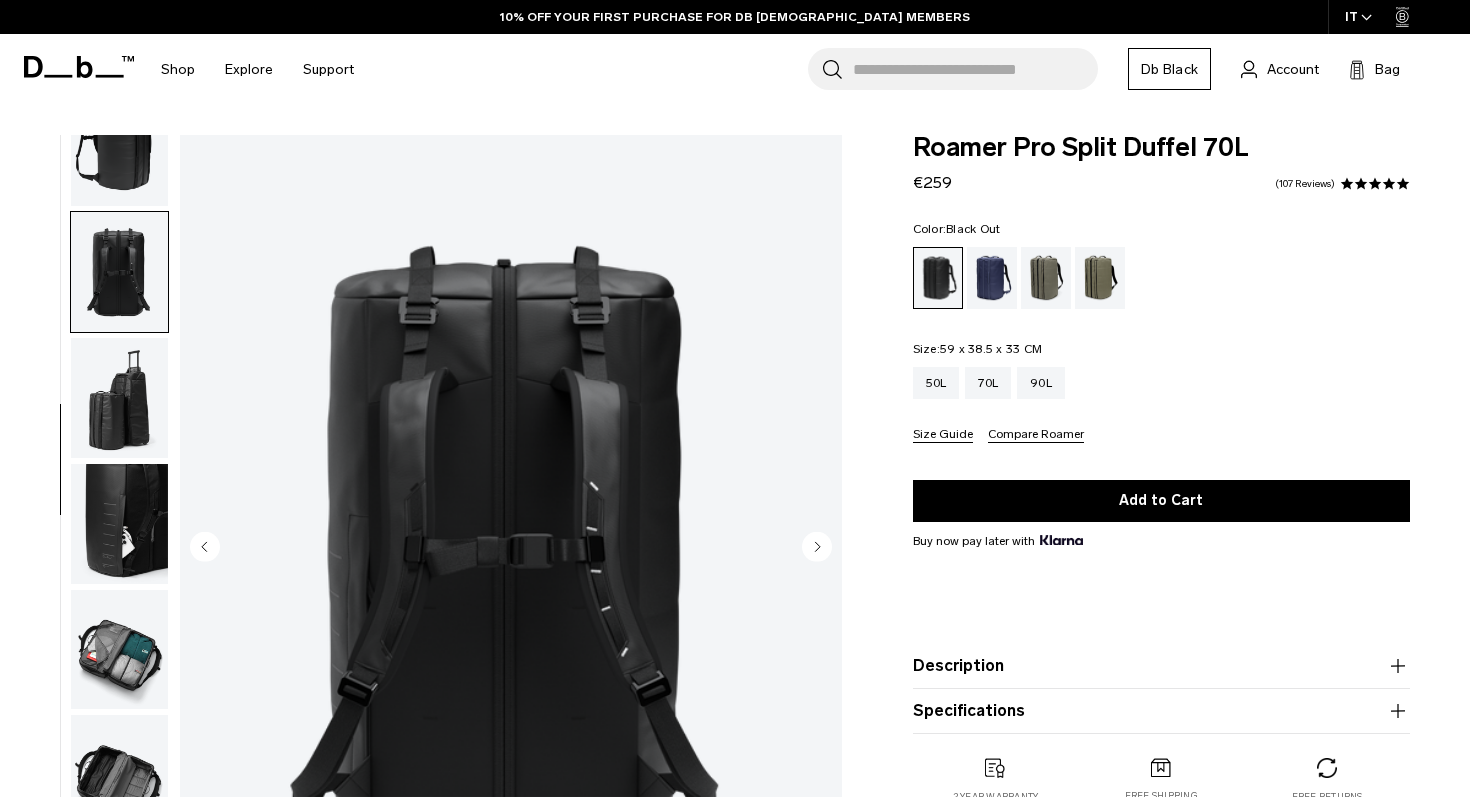 click at bounding box center [119, 398] 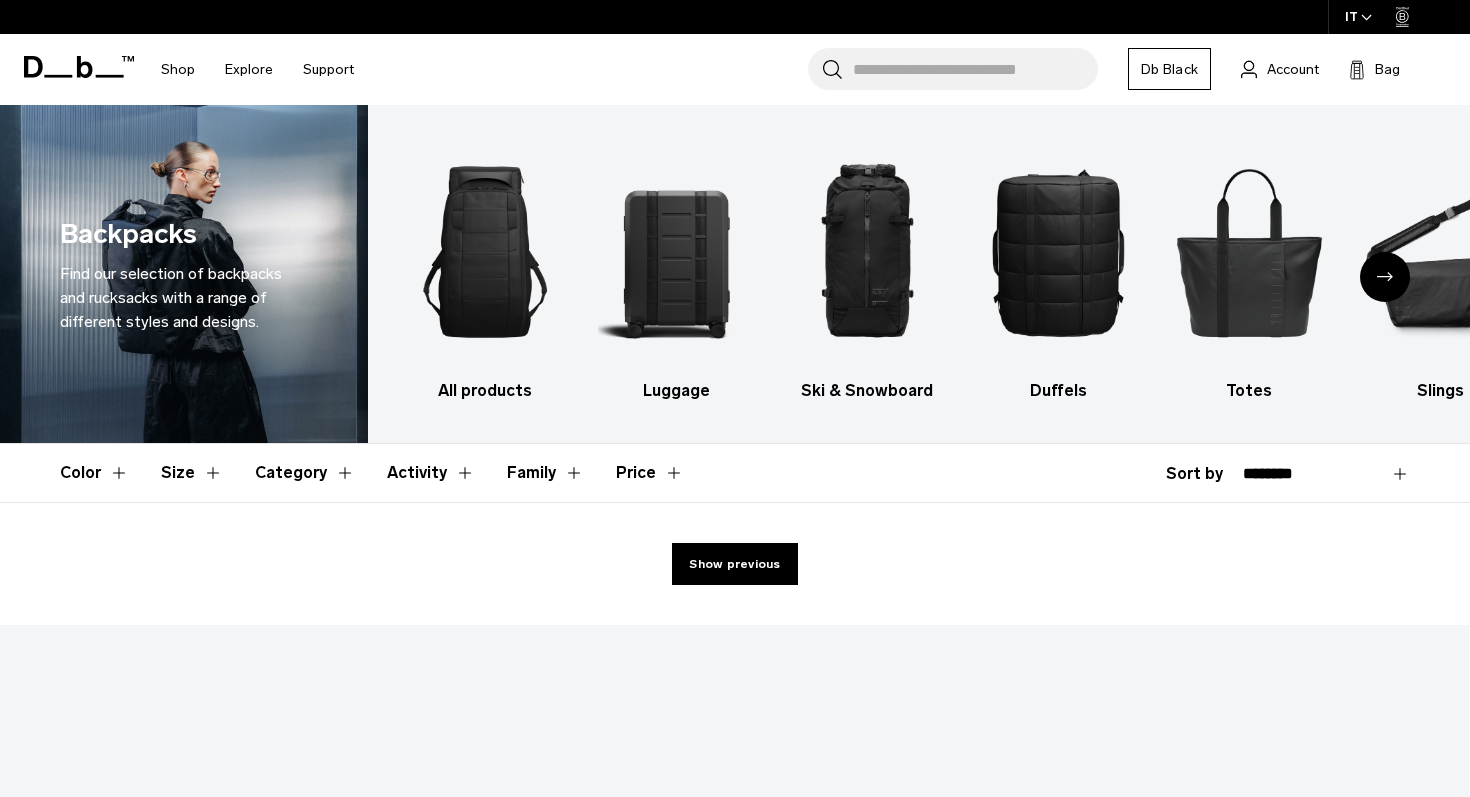 scroll, scrollTop: 5871, scrollLeft: 0, axis: vertical 